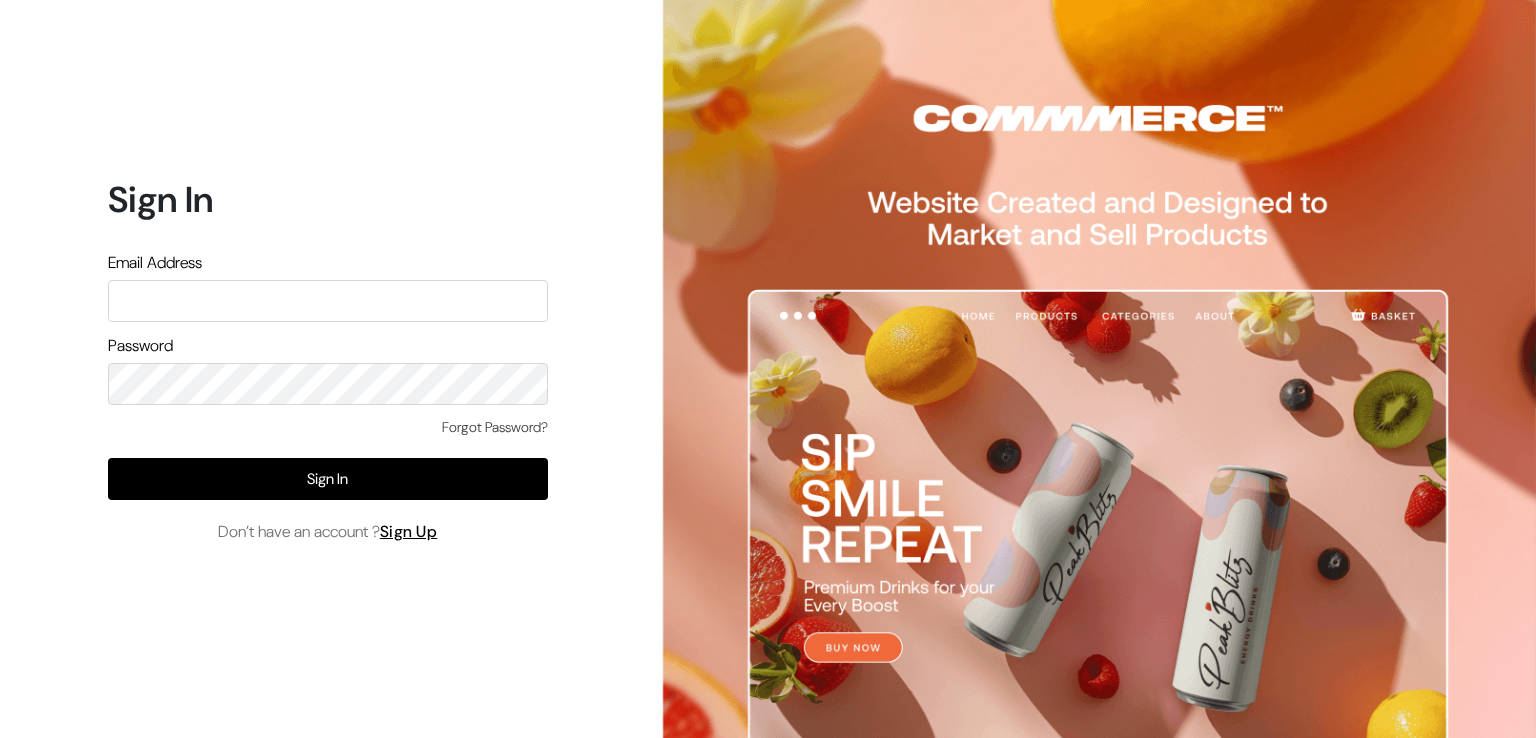 scroll, scrollTop: 0, scrollLeft: 0, axis: both 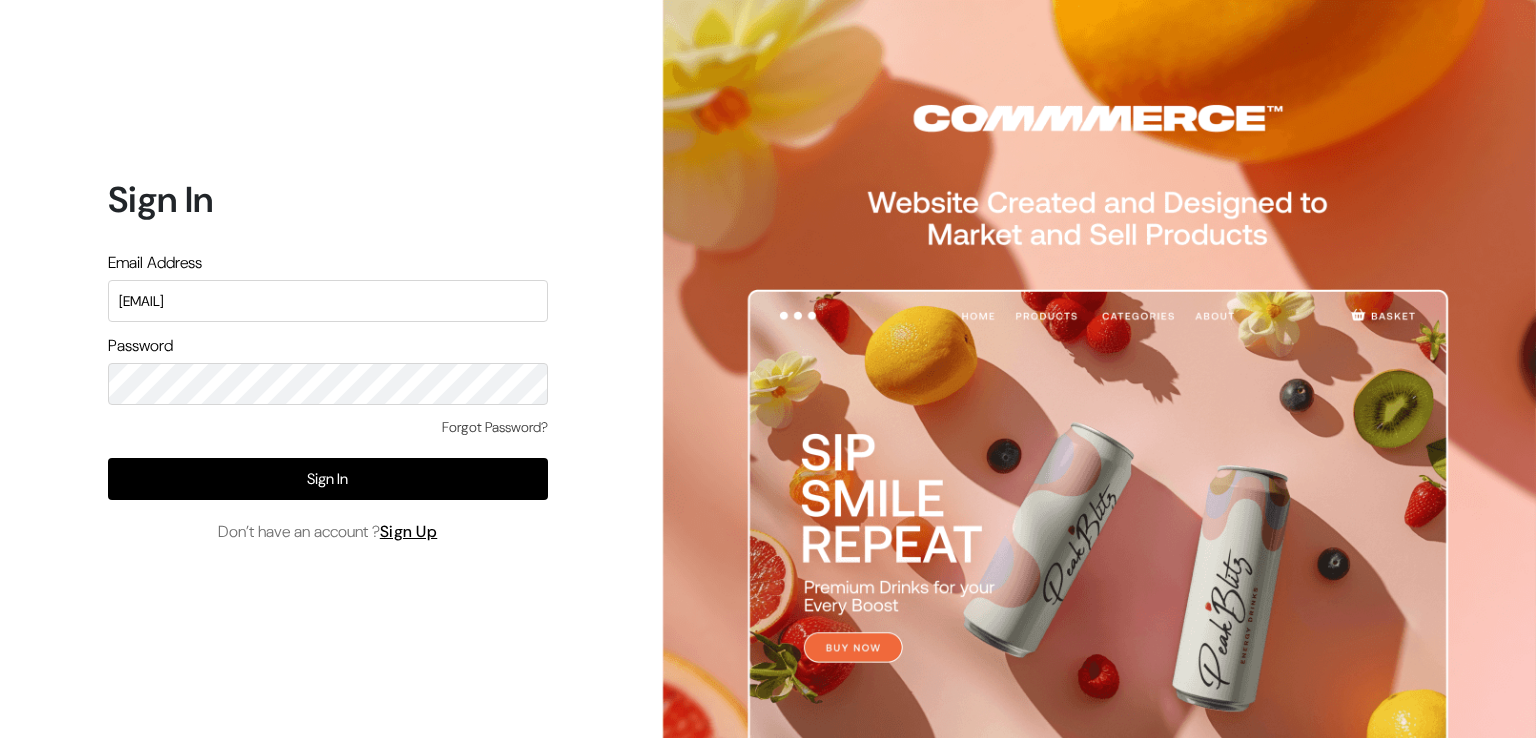 click on "Sign In
Email Address
surbhikohad18@gmail.com
Password
Forgot Password?
Sign In
Don’t have an account ?  Sign Up" at bounding box center (320, 369) 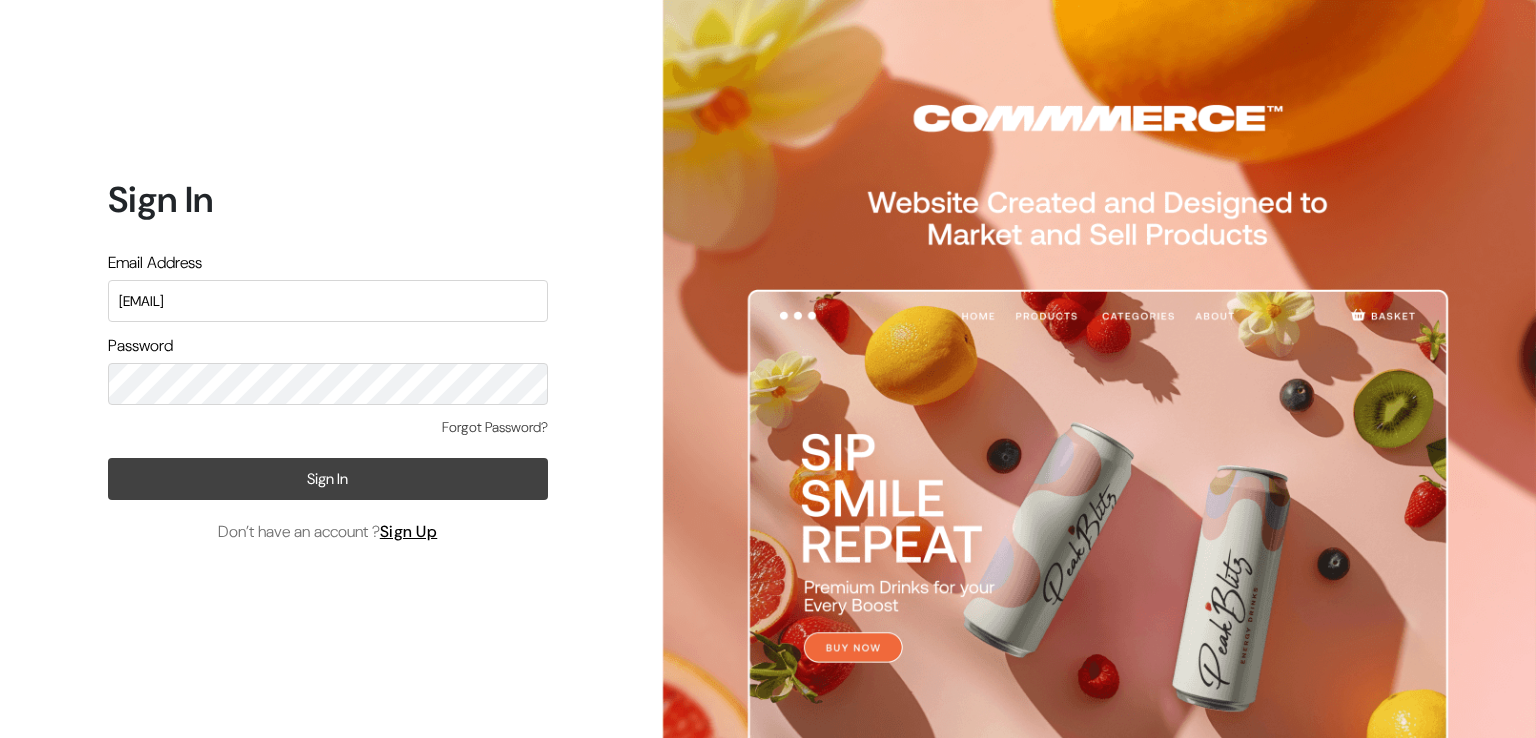 click on "Sign In" at bounding box center [328, 479] 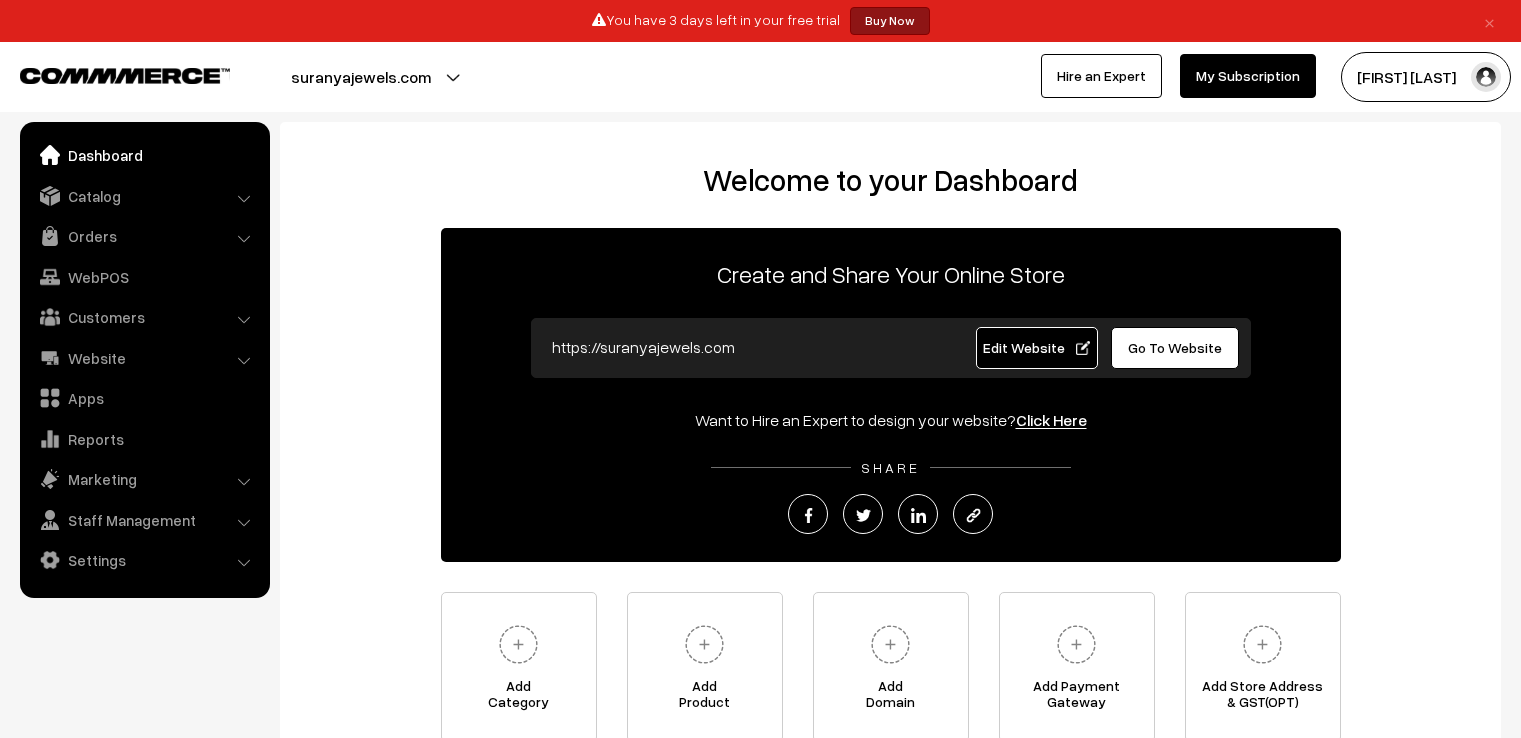 scroll, scrollTop: 0, scrollLeft: 0, axis: both 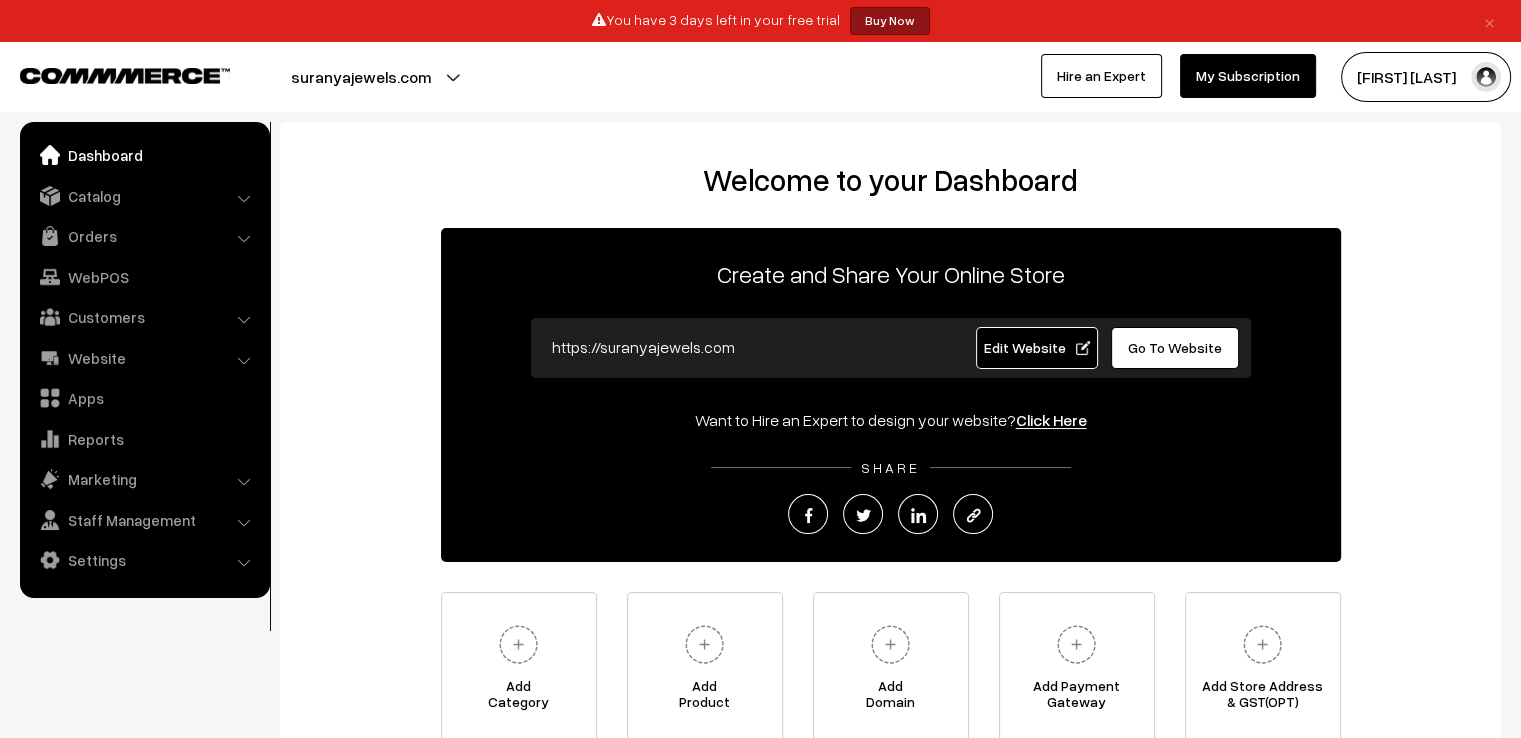 click on "Dashboard" at bounding box center (144, 155) 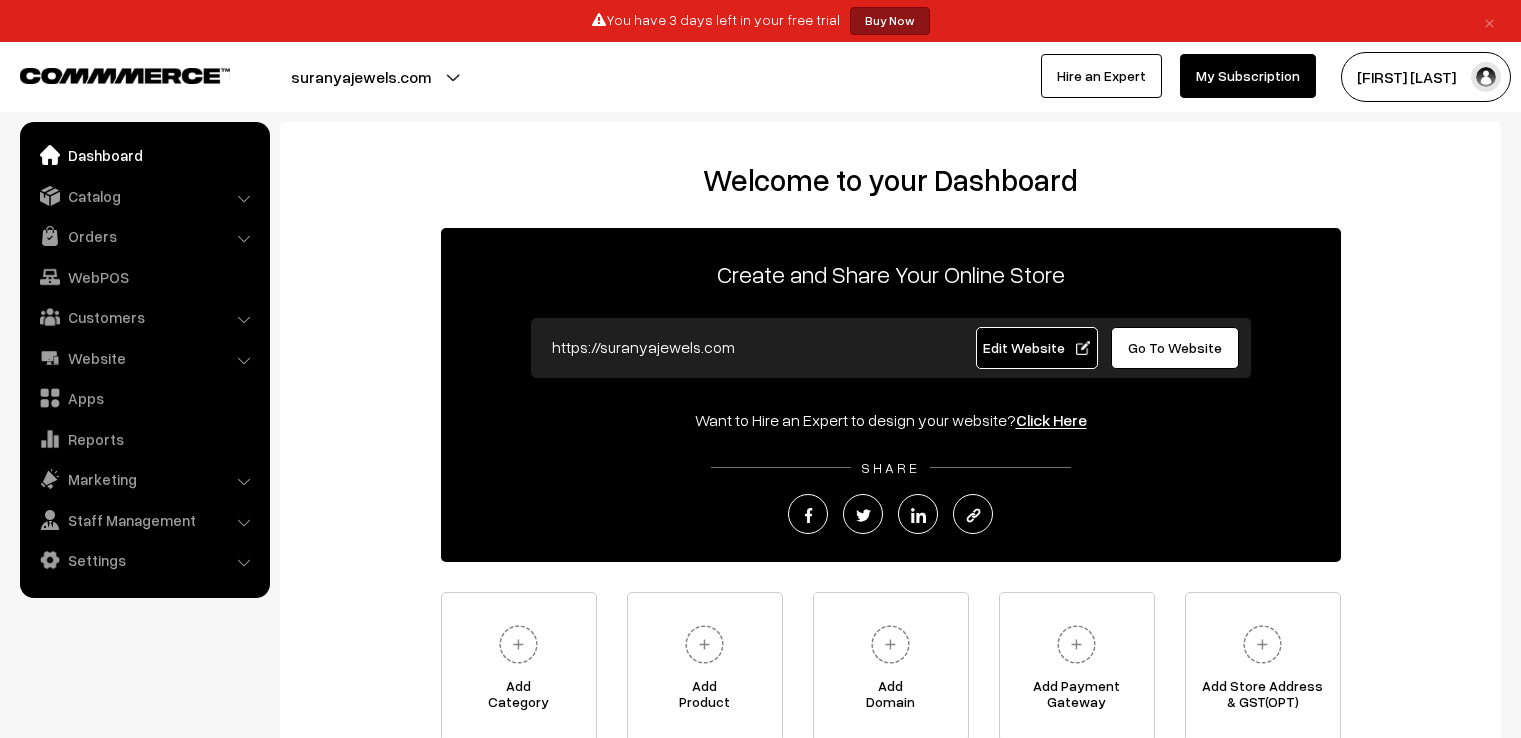 scroll, scrollTop: 0, scrollLeft: 0, axis: both 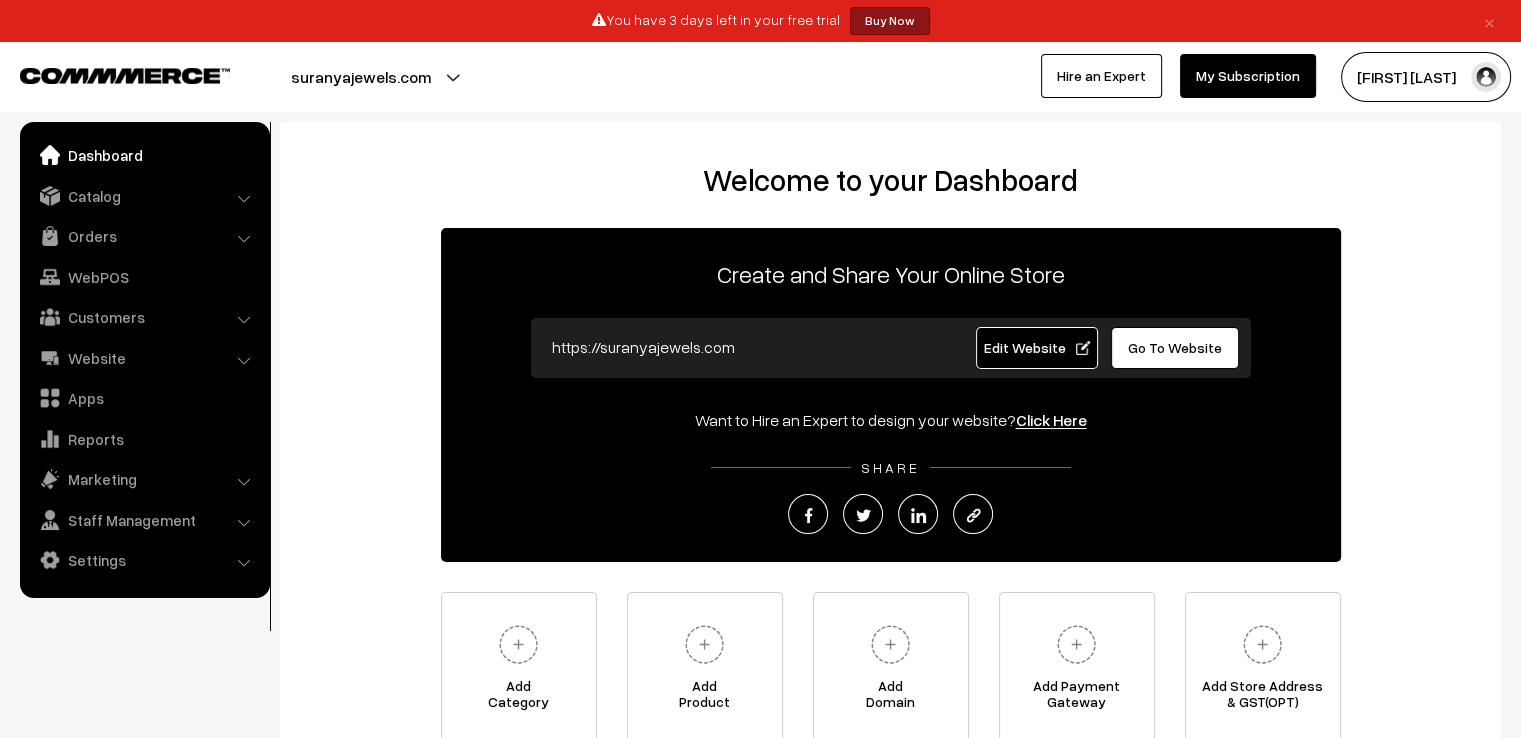 click on "My Subscription" at bounding box center [1248, 76] 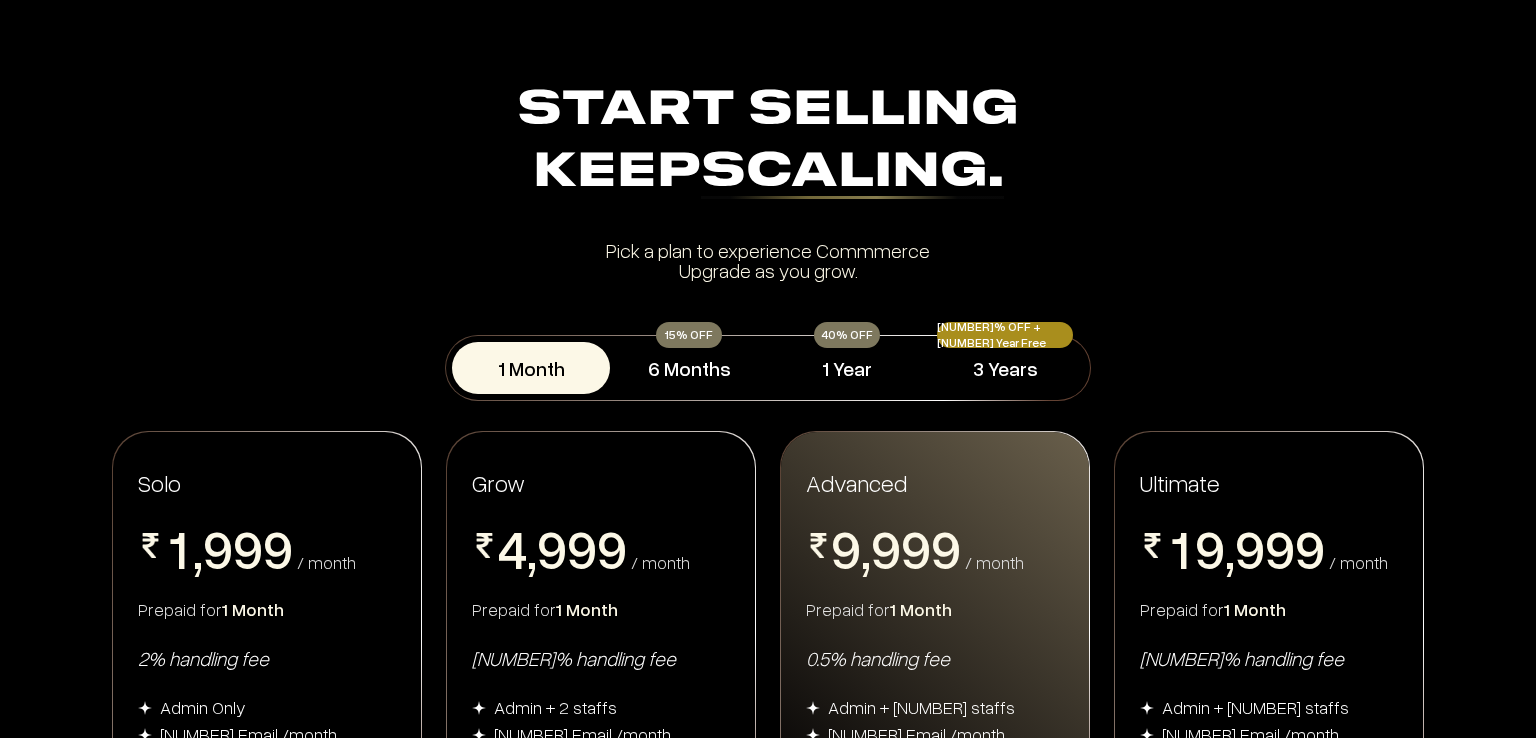 scroll, scrollTop: 0, scrollLeft: 0, axis: both 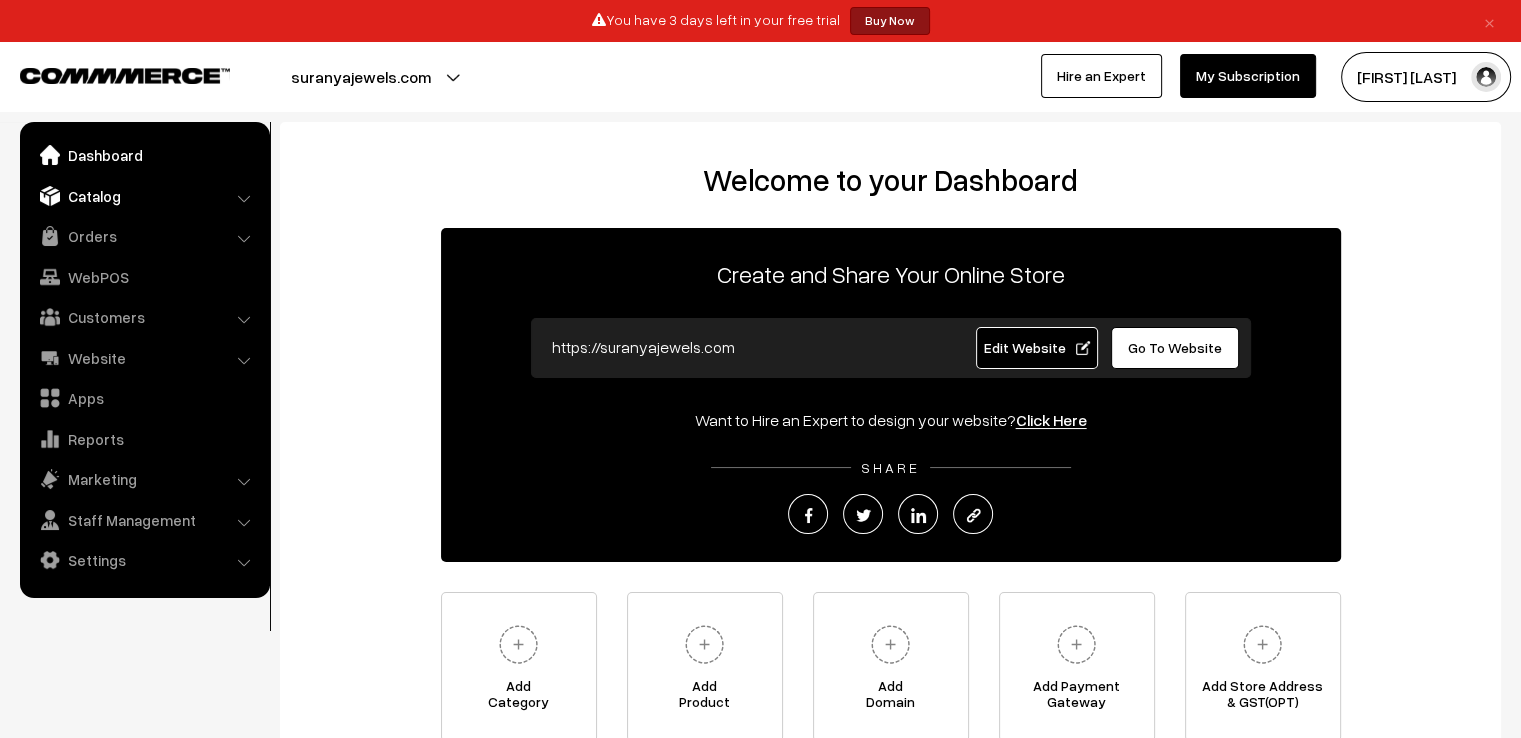 click on "Catalog" at bounding box center (144, 196) 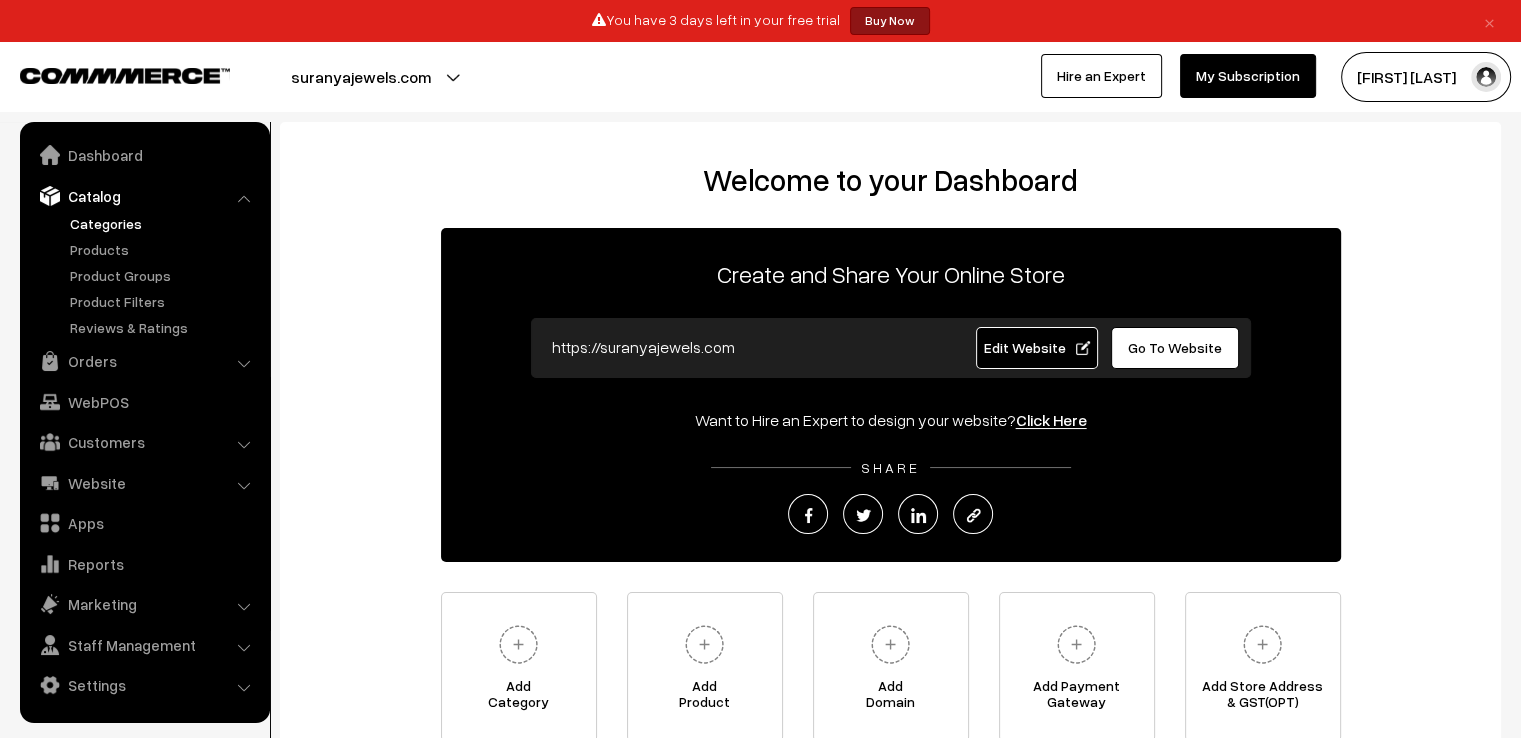 click on "Categories" at bounding box center [164, 223] 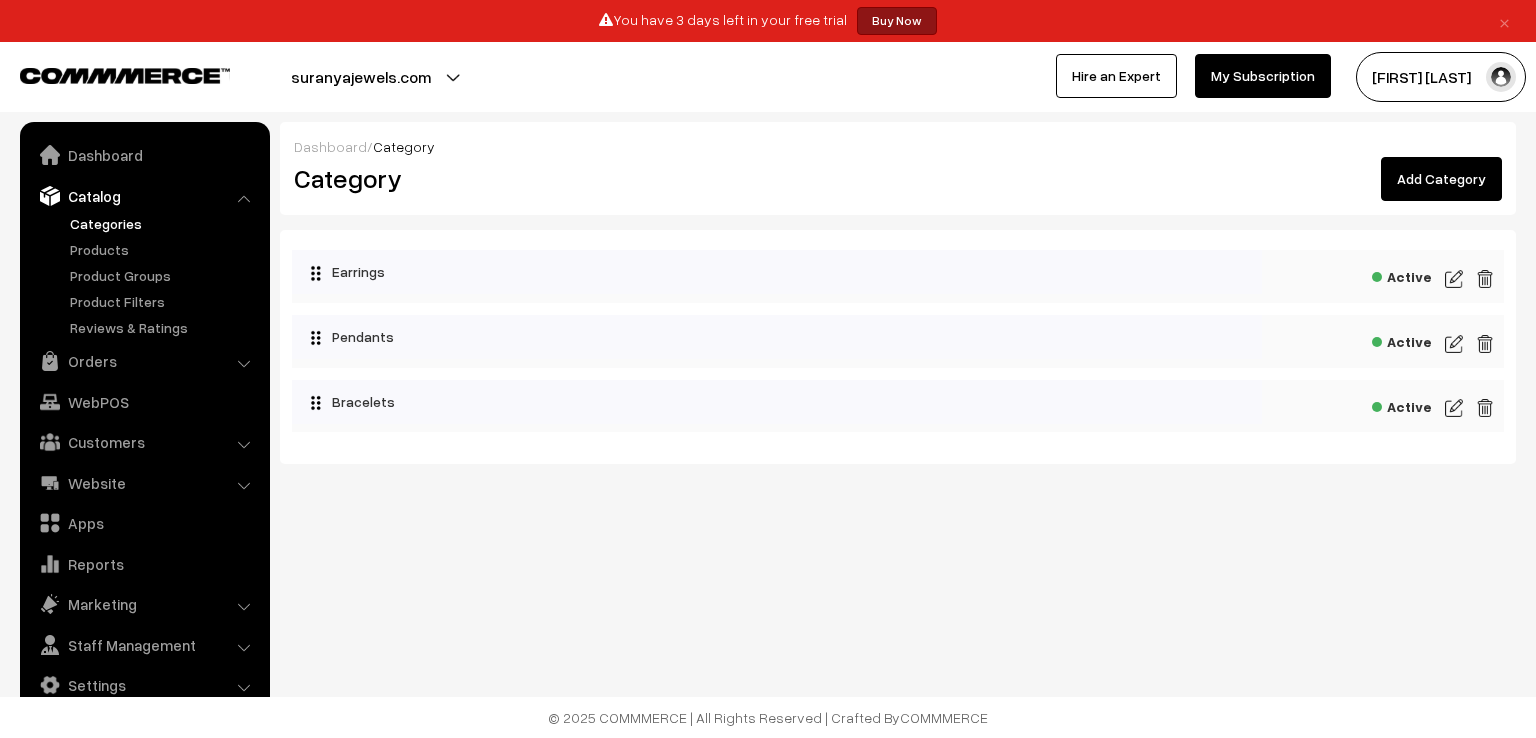 scroll, scrollTop: 0, scrollLeft: 0, axis: both 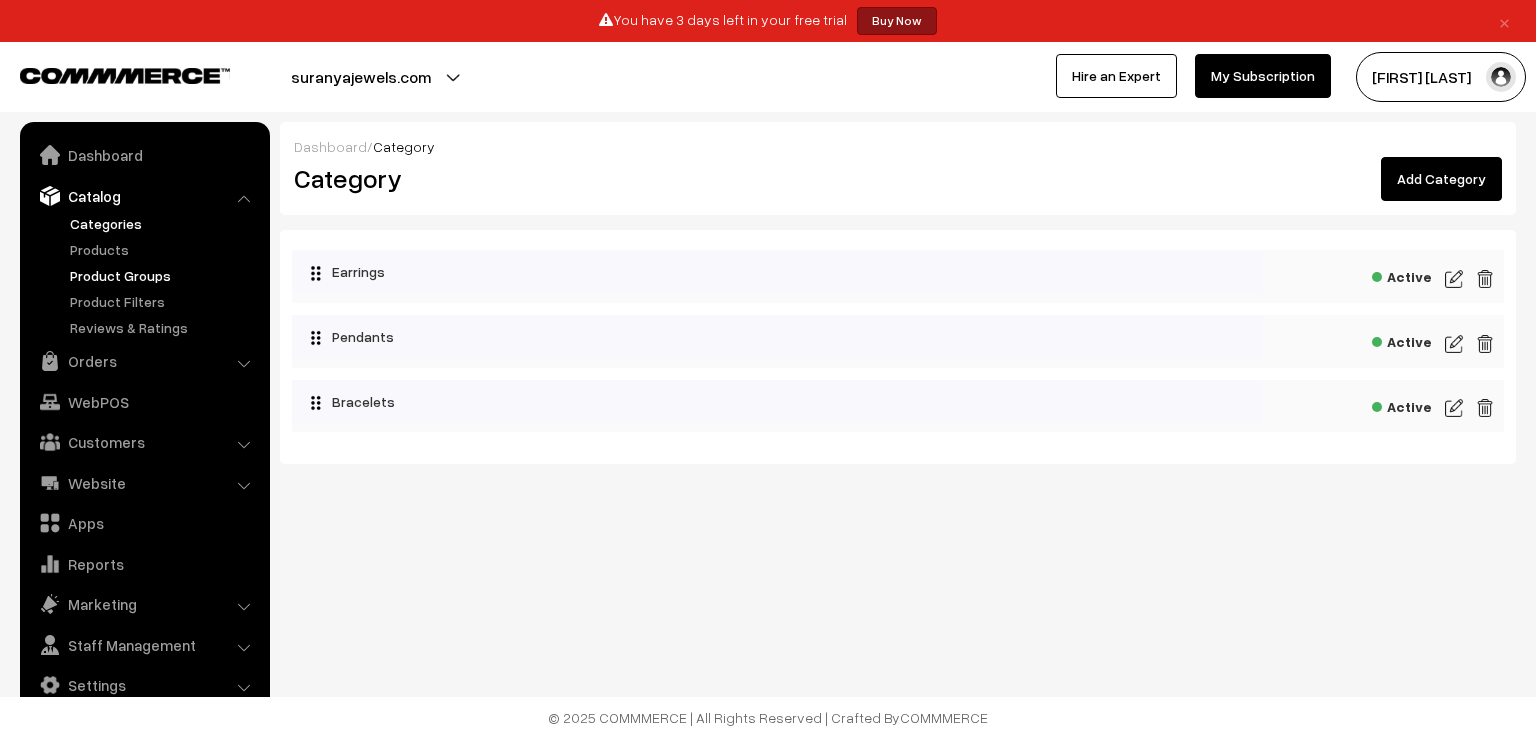 click on "Product Groups" at bounding box center [164, 275] 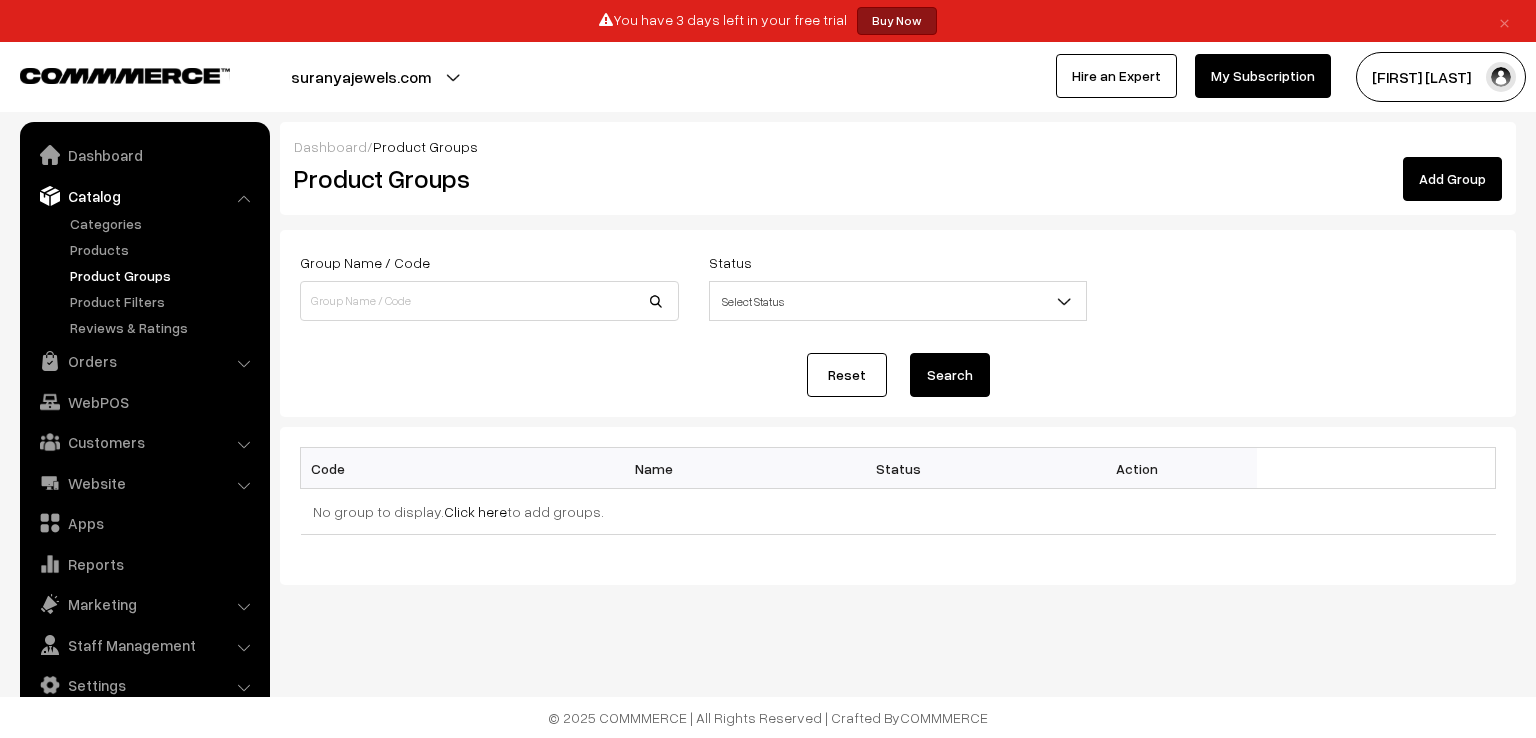 scroll, scrollTop: 0, scrollLeft: 0, axis: both 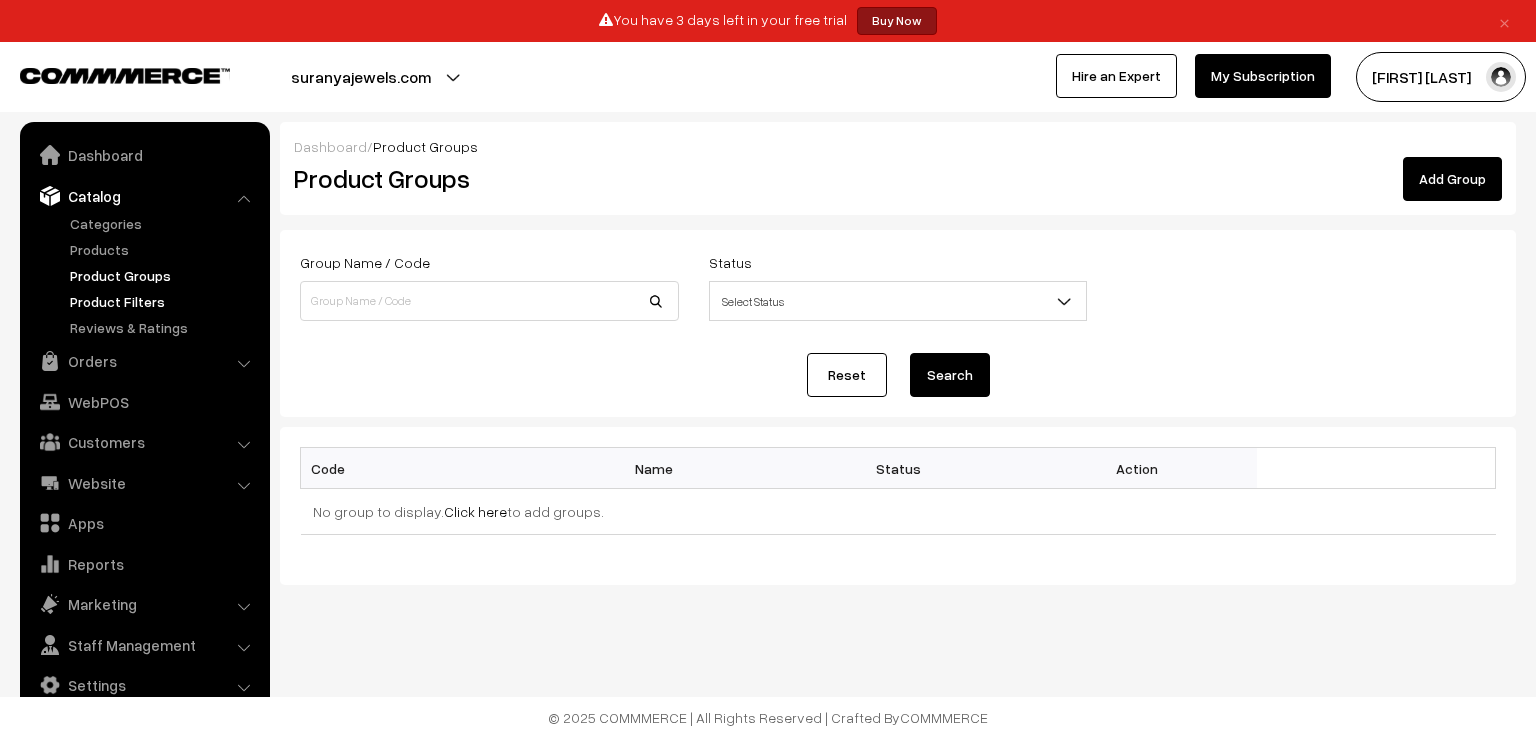 click on "Product Filters" at bounding box center [164, 301] 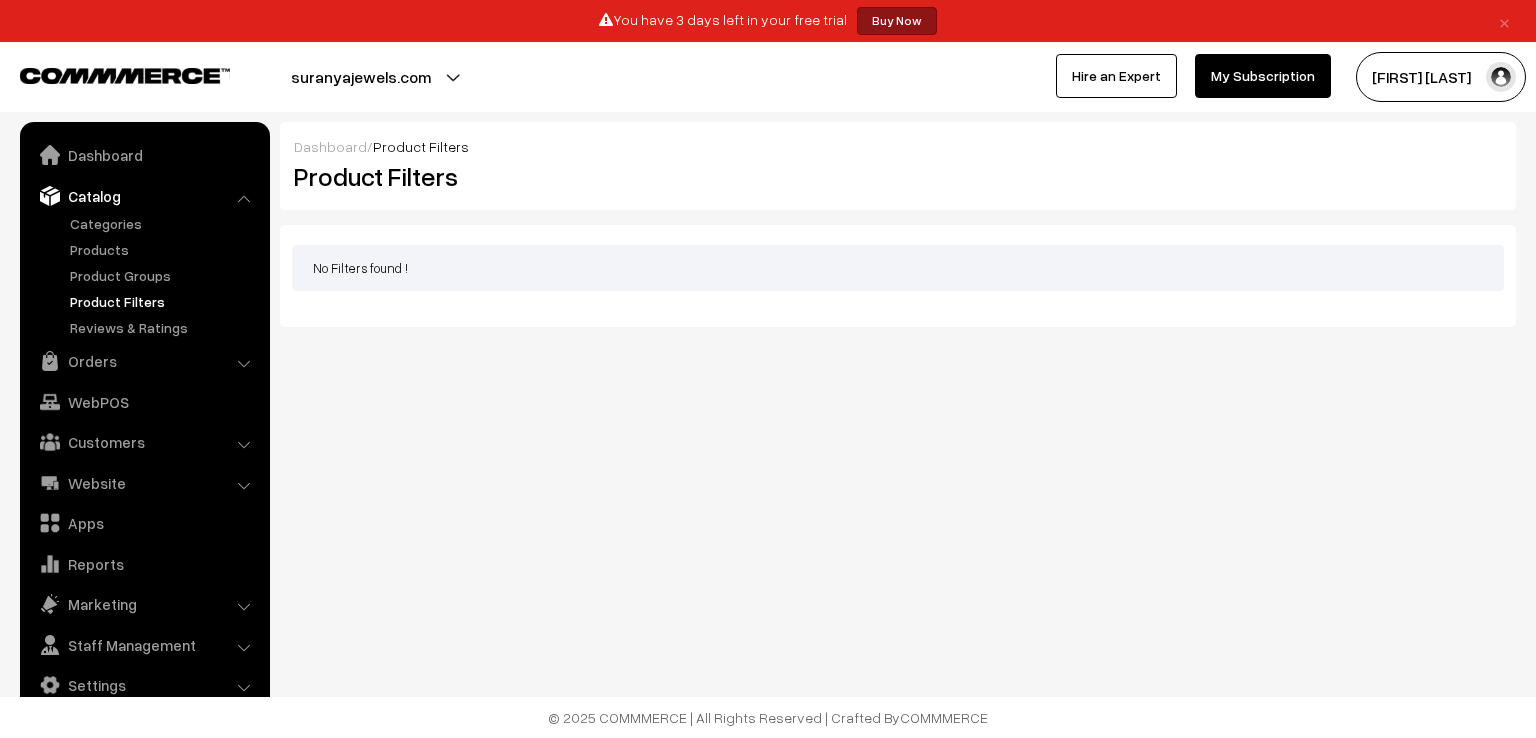 scroll, scrollTop: 0, scrollLeft: 0, axis: both 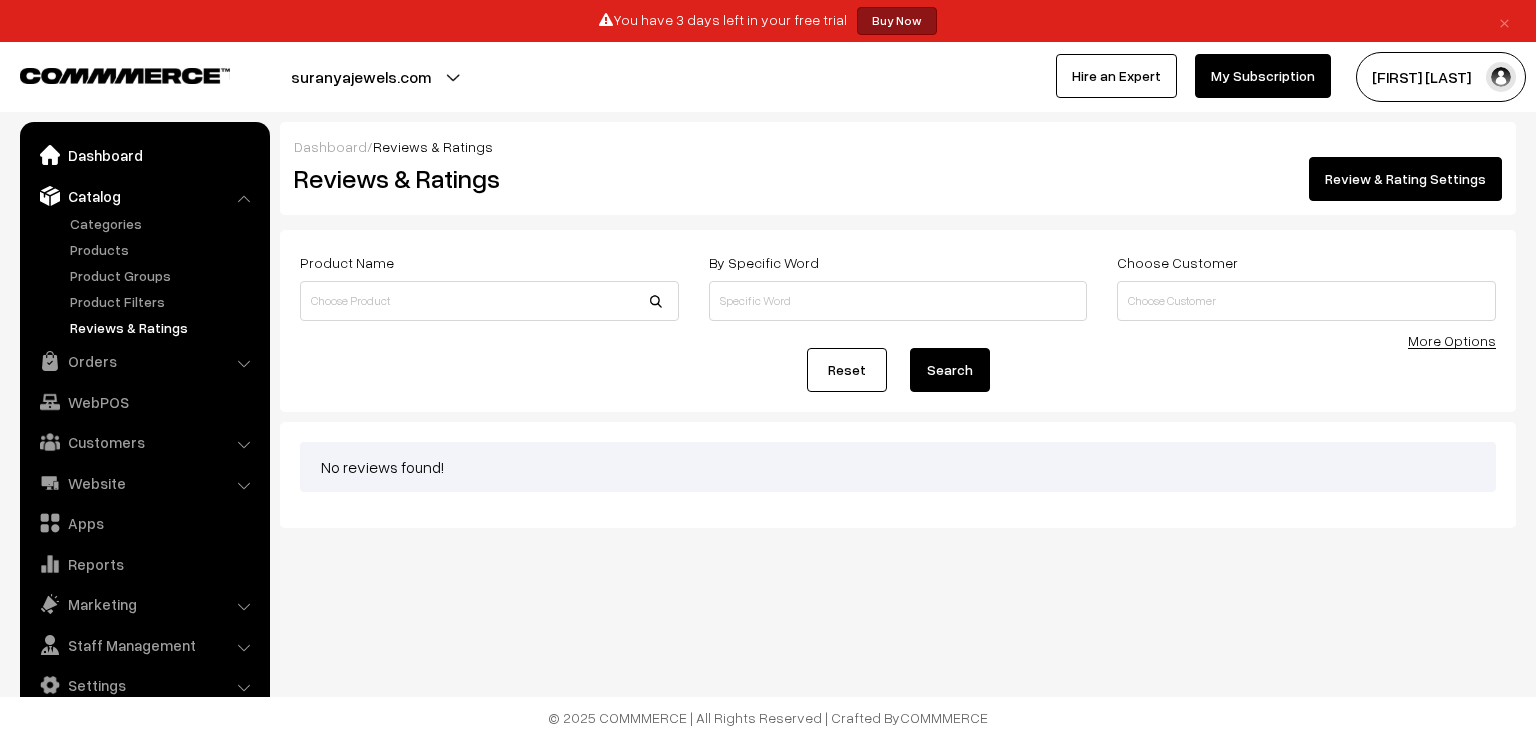 click on "Dashboard" at bounding box center (144, 155) 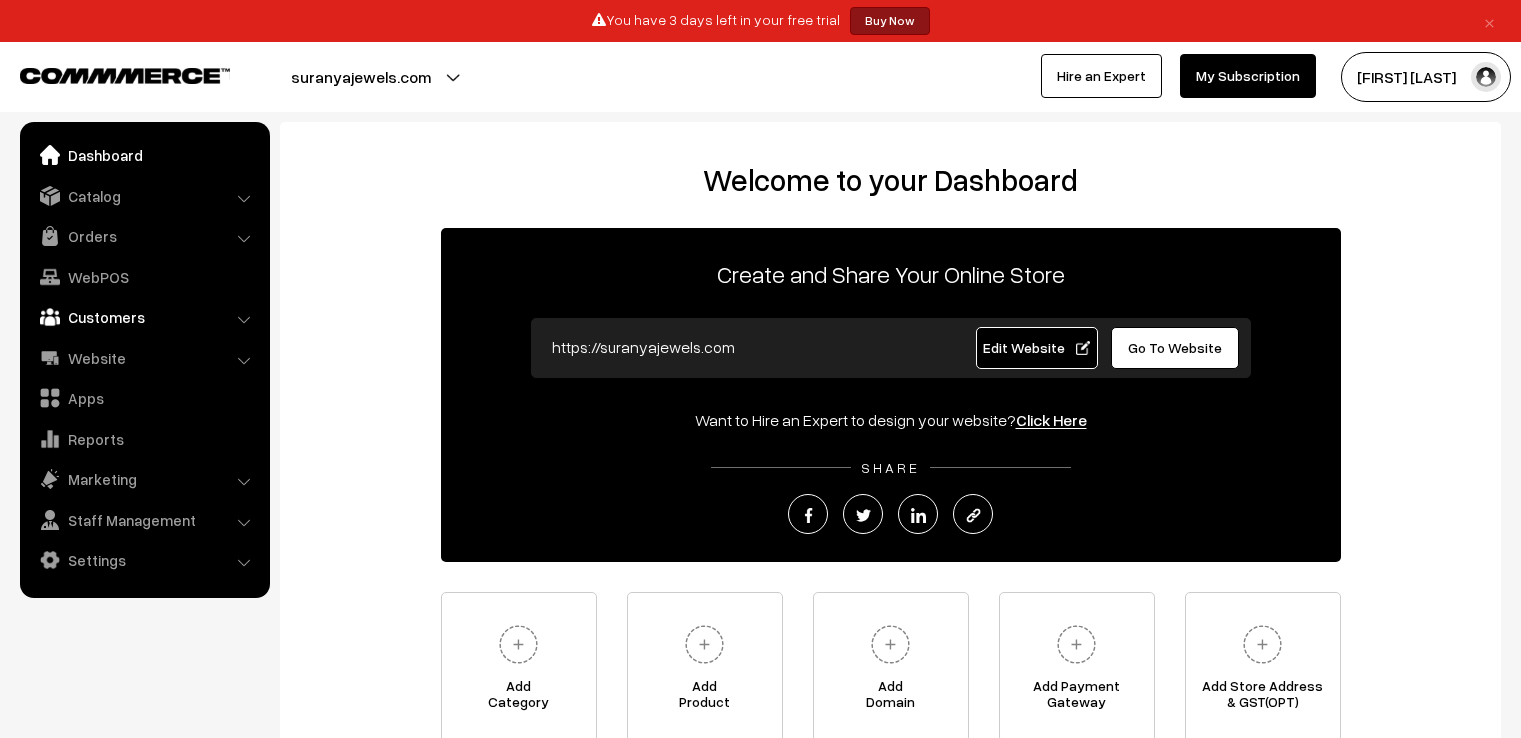 scroll, scrollTop: 0, scrollLeft: 0, axis: both 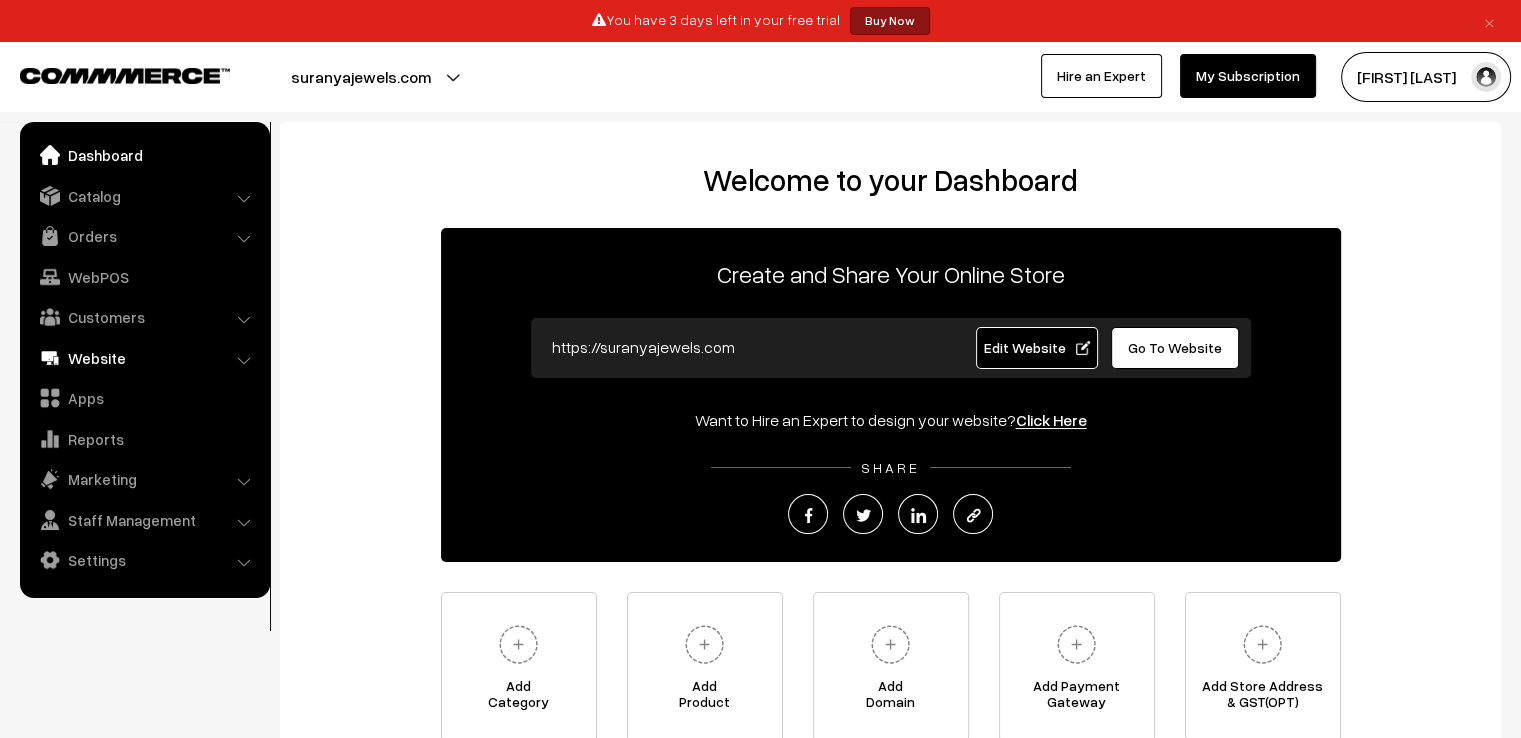 click on "Website" at bounding box center [144, 358] 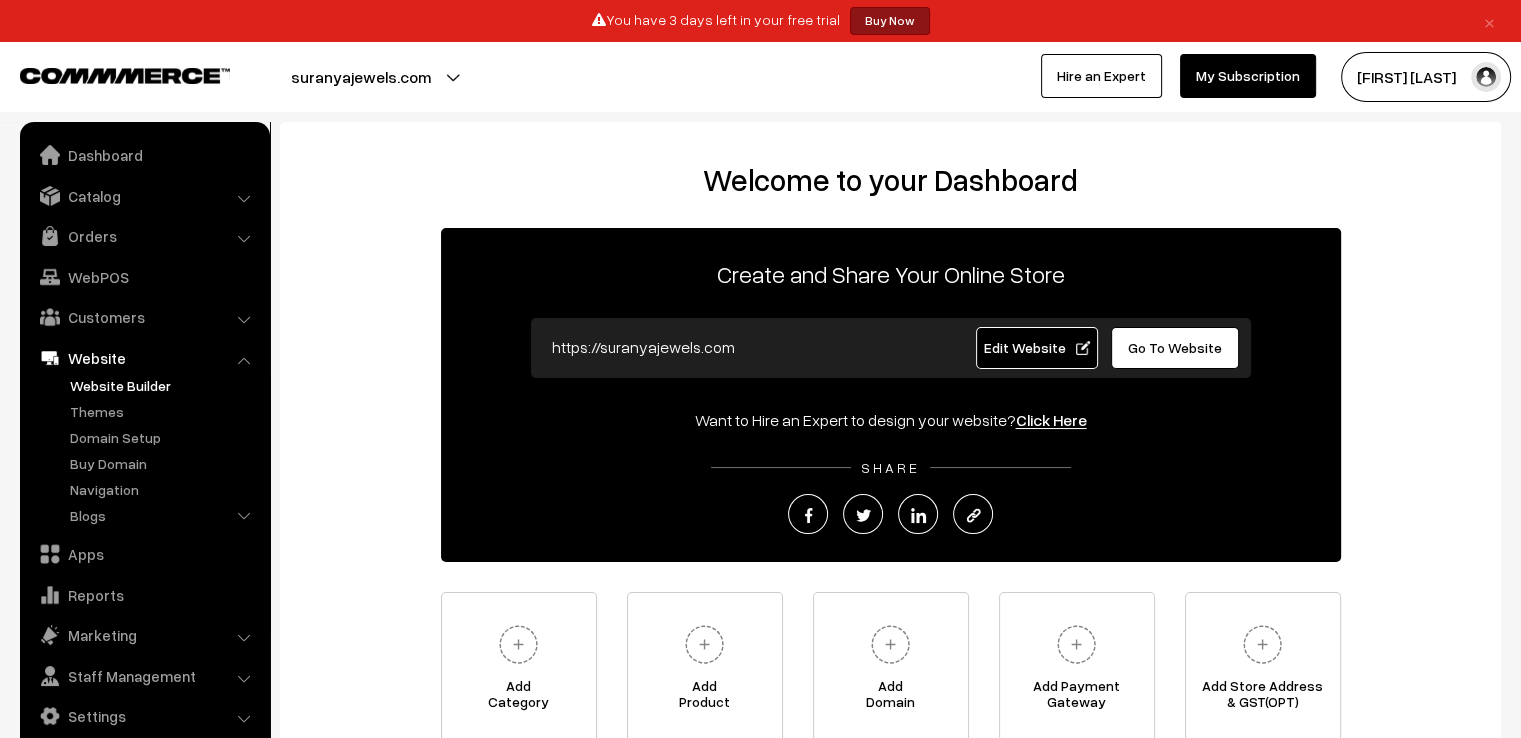click on "Website Builder" at bounding box center (164, 385) 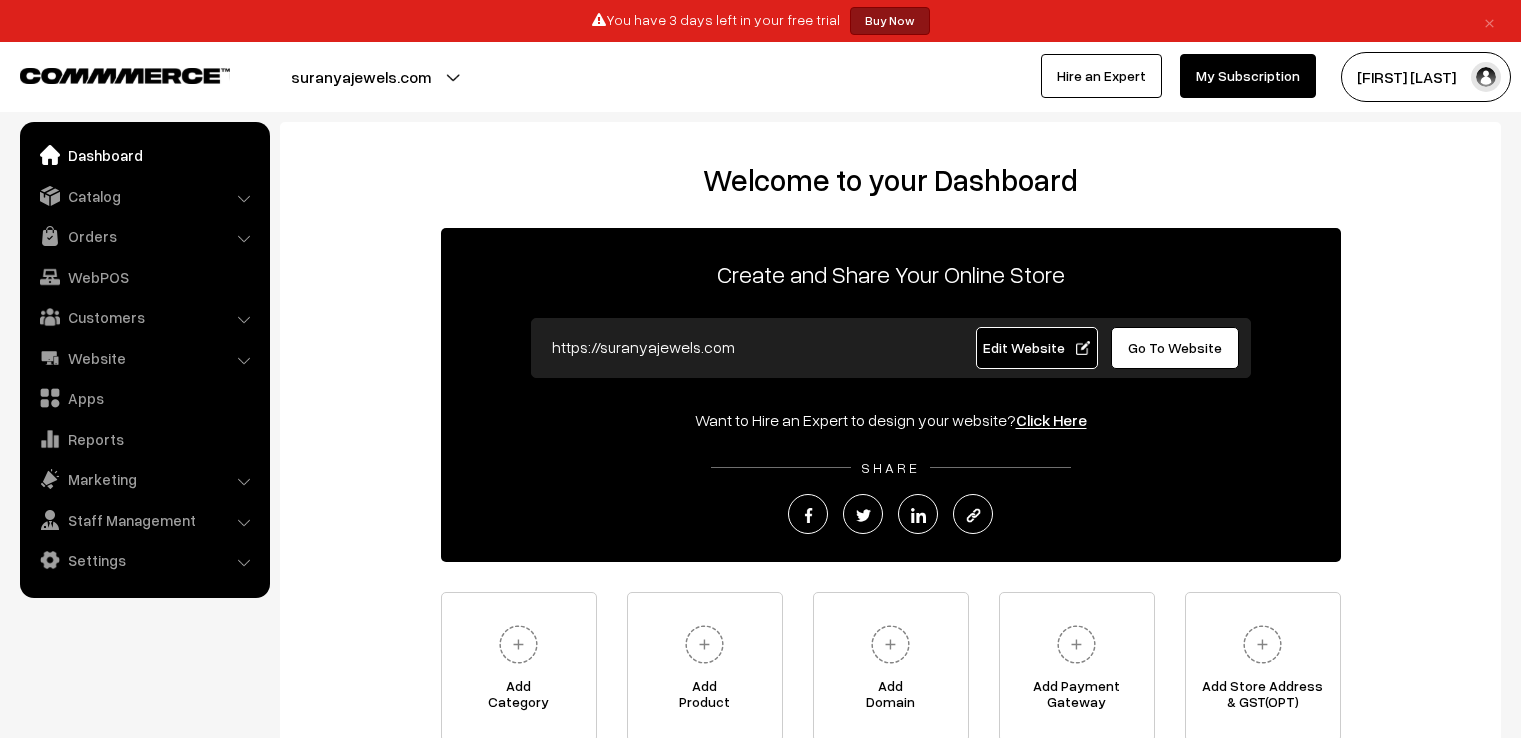 scroll, scrollTop: 0, scrollLeft: 0, axis: both 